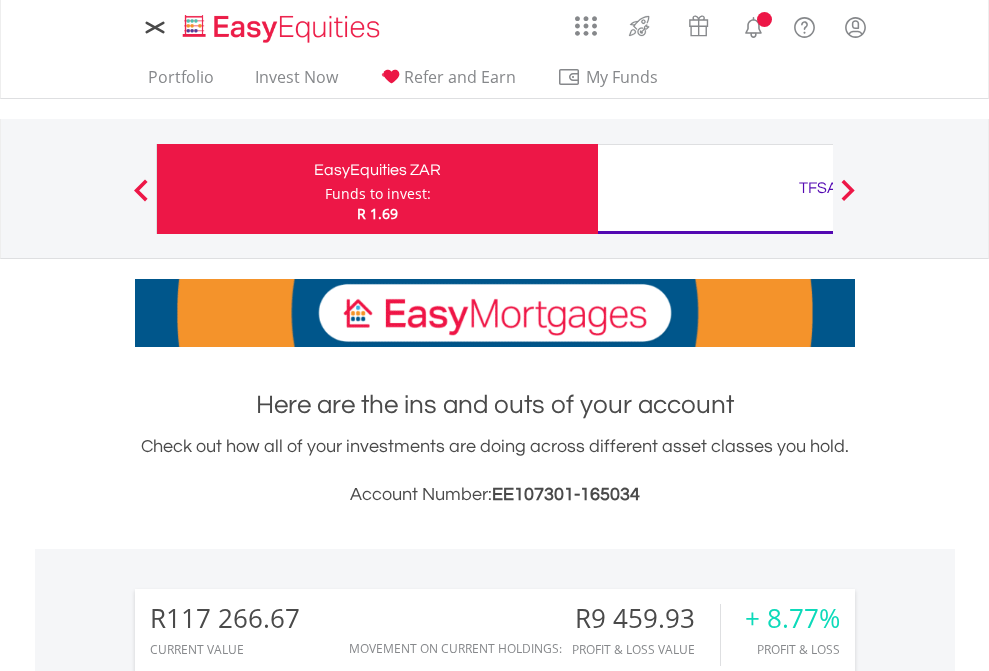 scroll, scrollTop: 0, scrollLeft: 0, axis: both 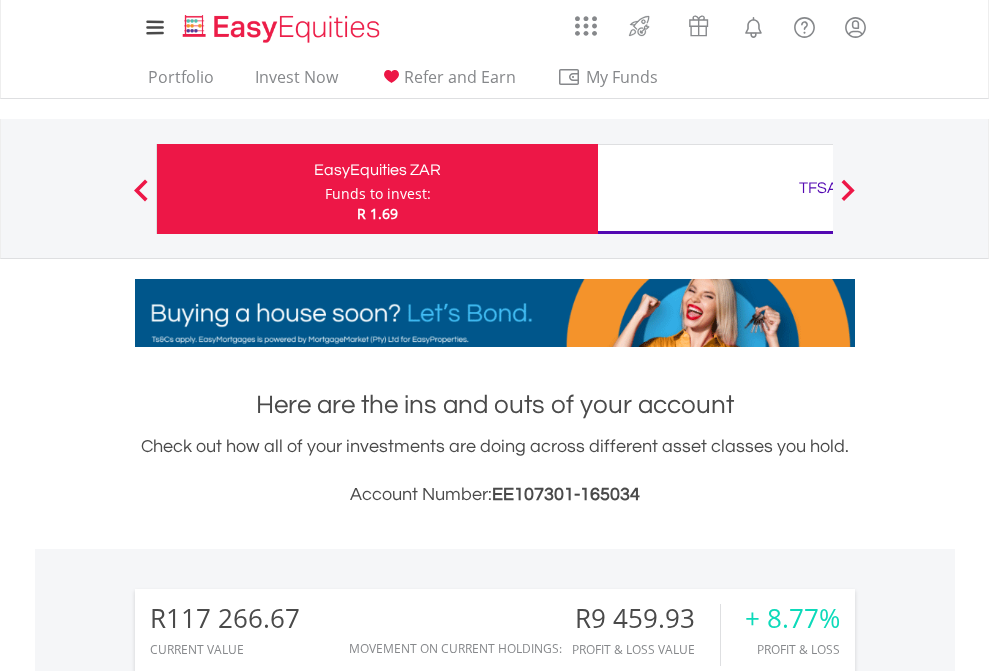 click on "Funds to invest:" at bounding box center (378, 194) 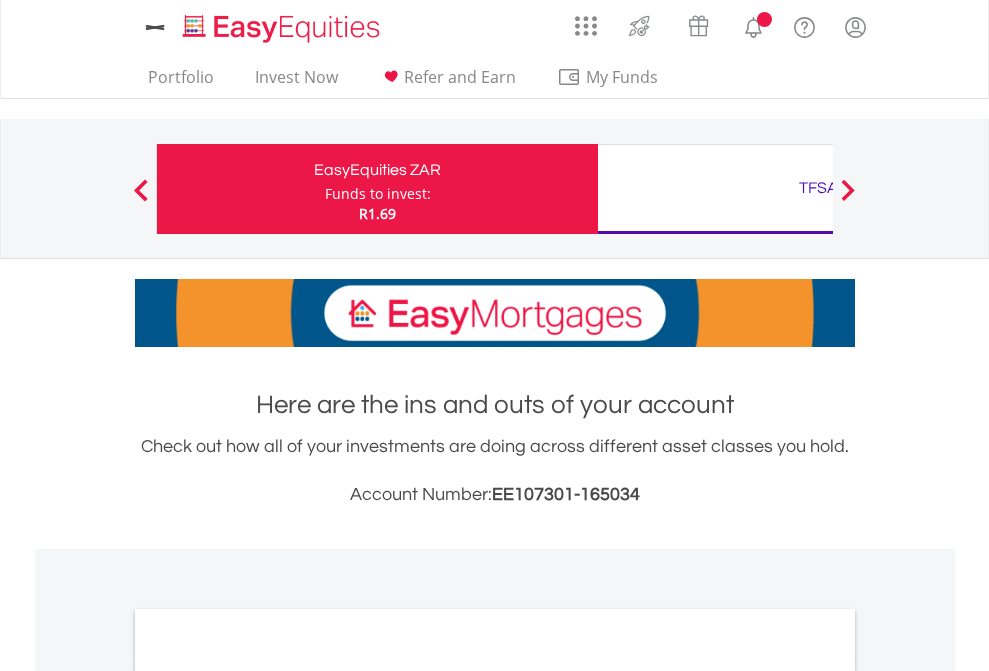 scroll, scrollTop: 0, scrollLeft: 0, axis: both 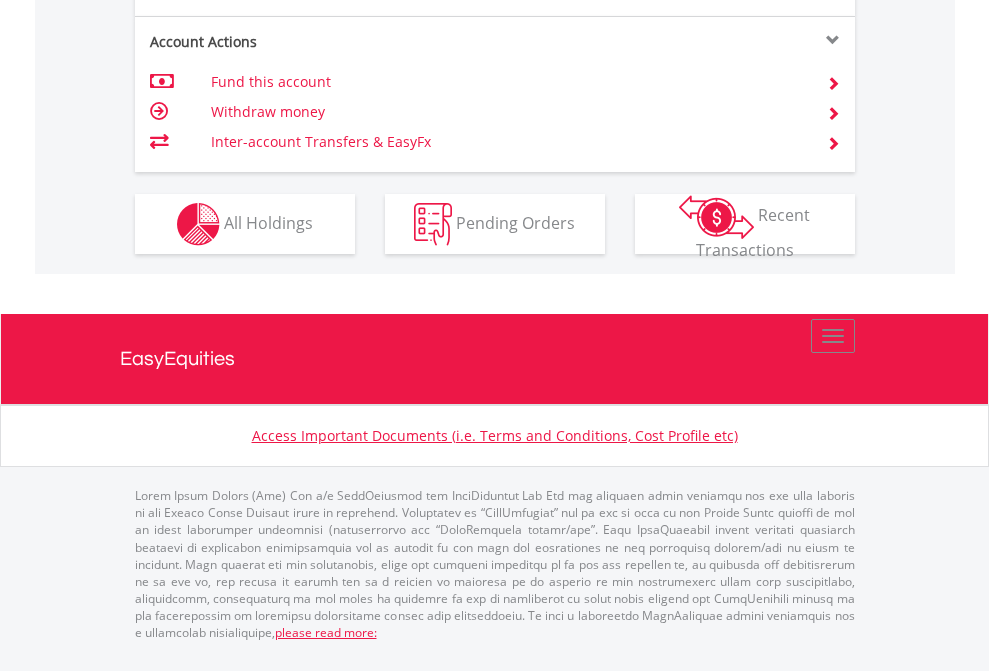 click on "Investment types" at bounding box center (706, -337) 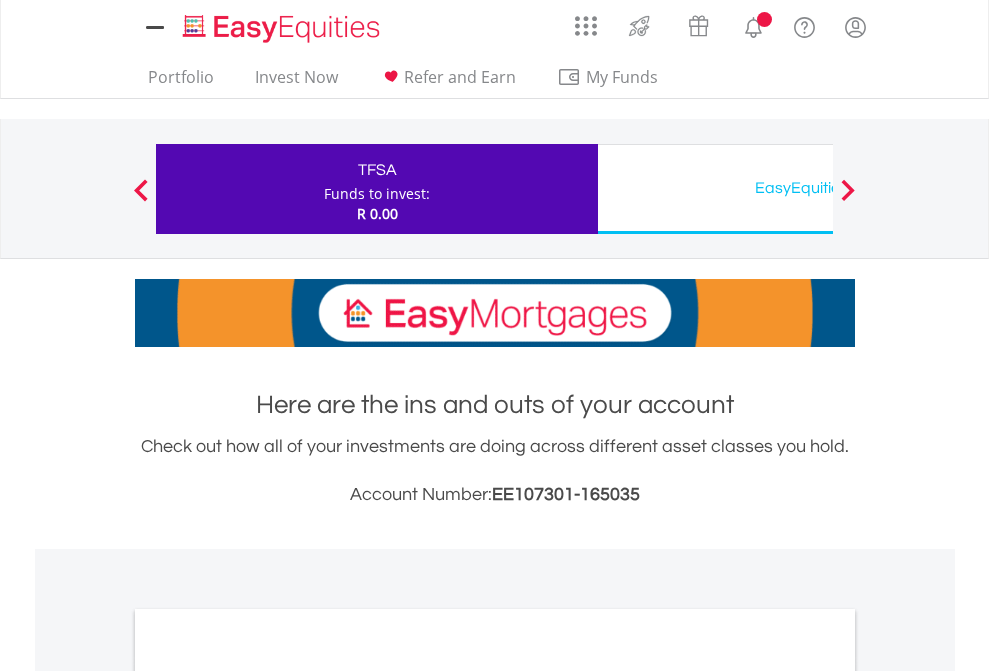 scroll, scrollTop: 0, scrollLeft: 0, axis: both 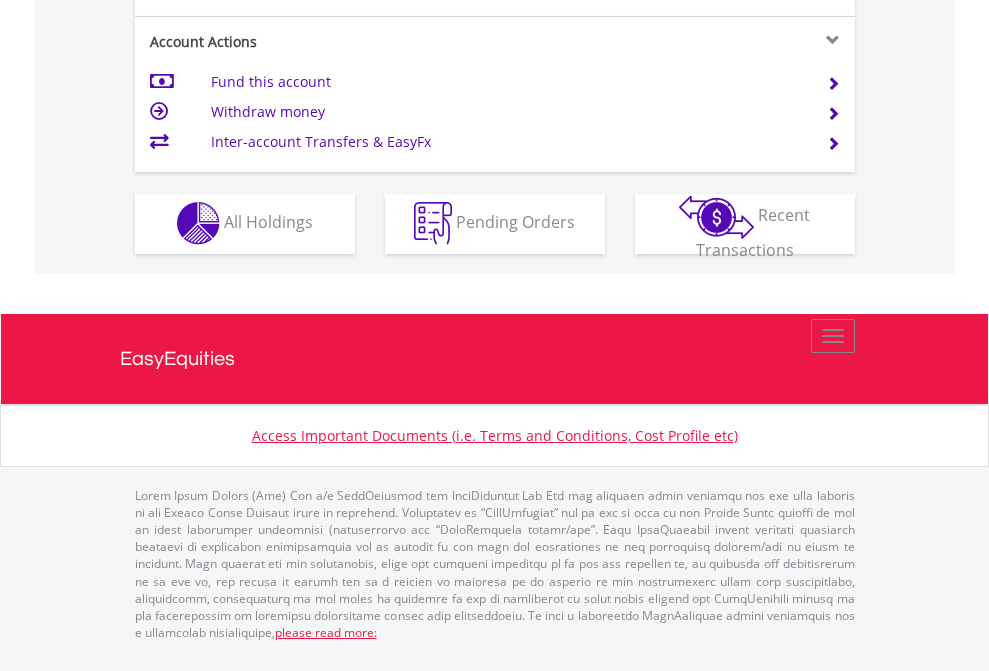 click on "Investment types" at bounding box center [706, -353] 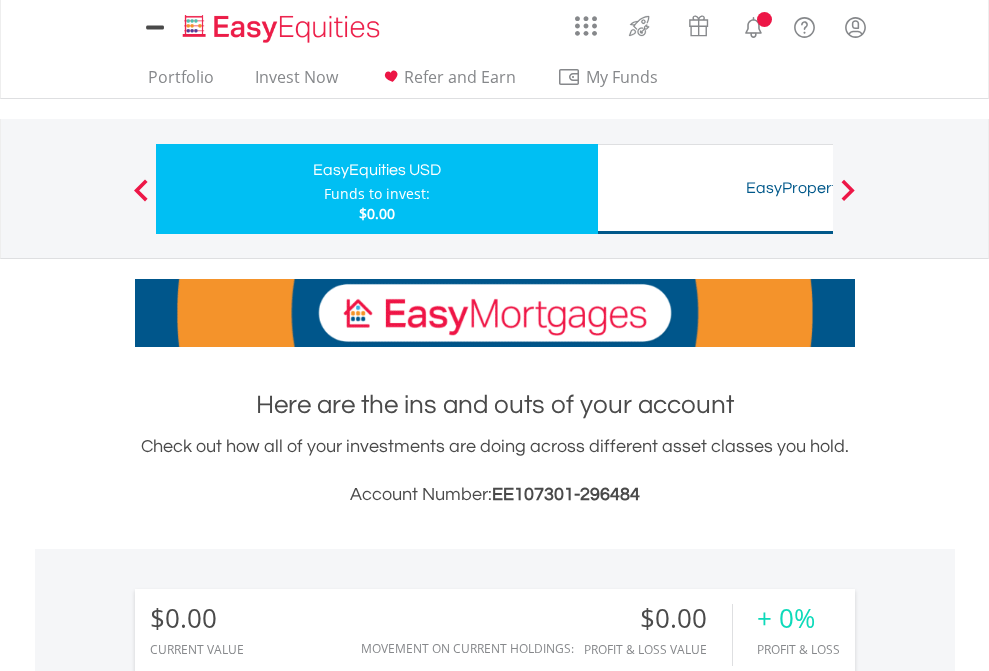 scroll, scrollTop: 0, scrollLeft: 0, axis: both 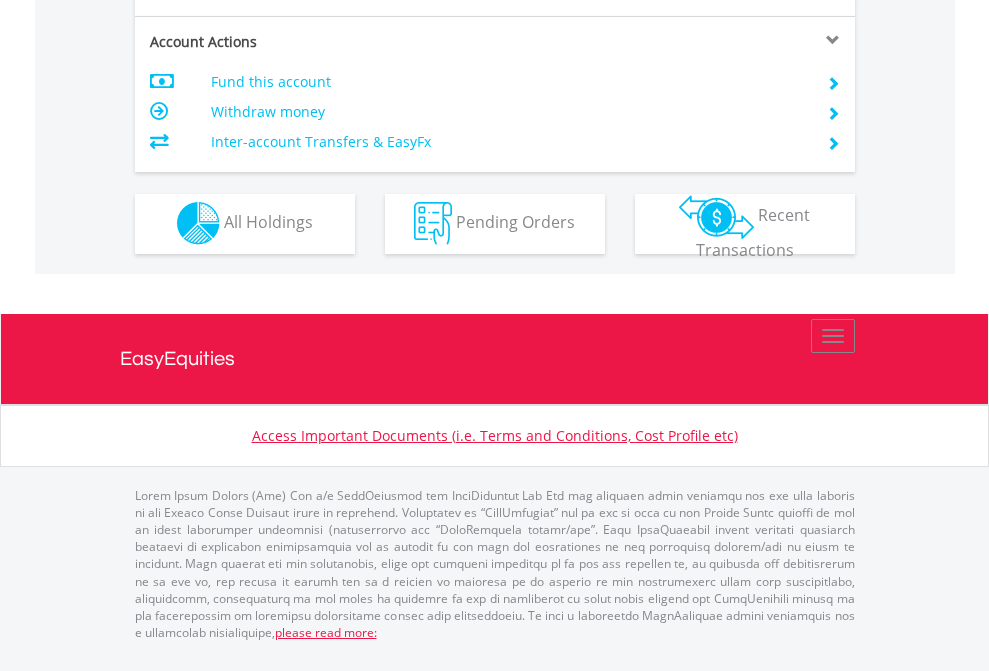 click on "Investment types" at bounding box center (706, -353) 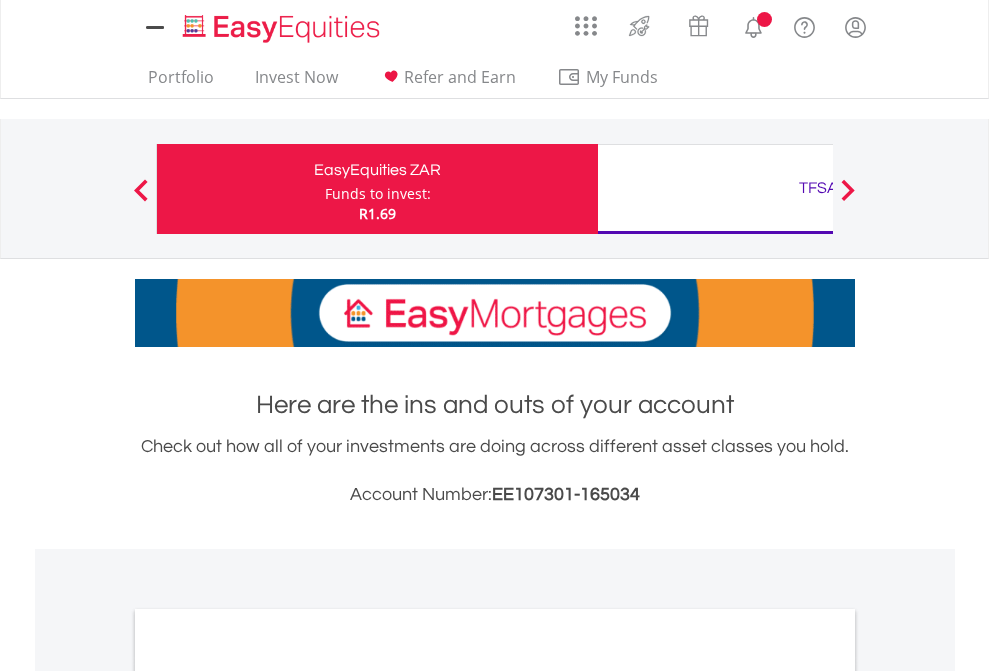 scroll, scrollTop: 0, scrollLeft: 0, axis: both 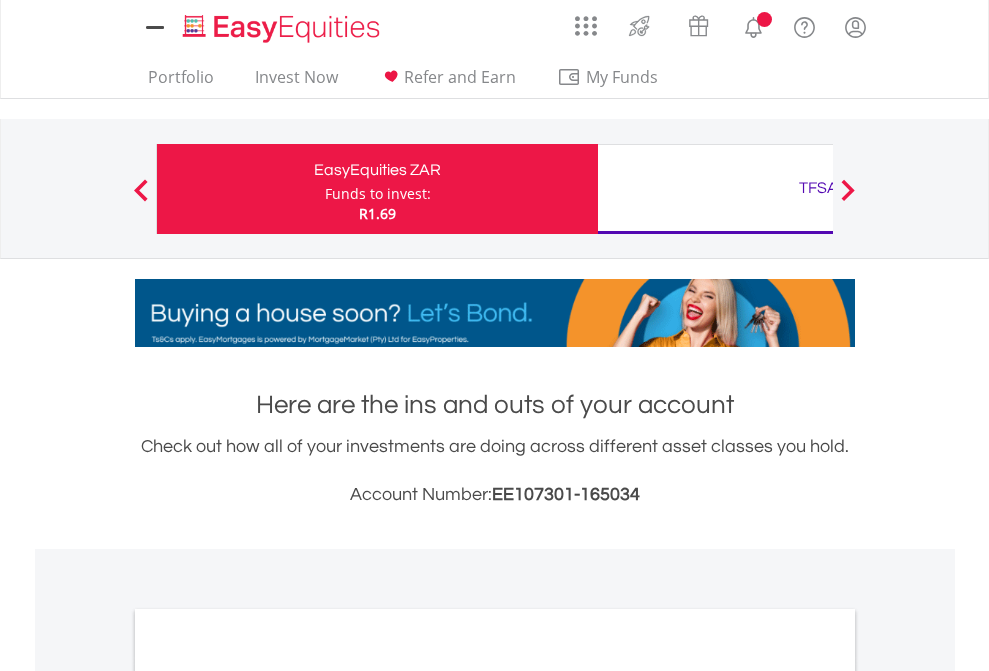 click on "All Holdings" at bounding box center (268, 1096) 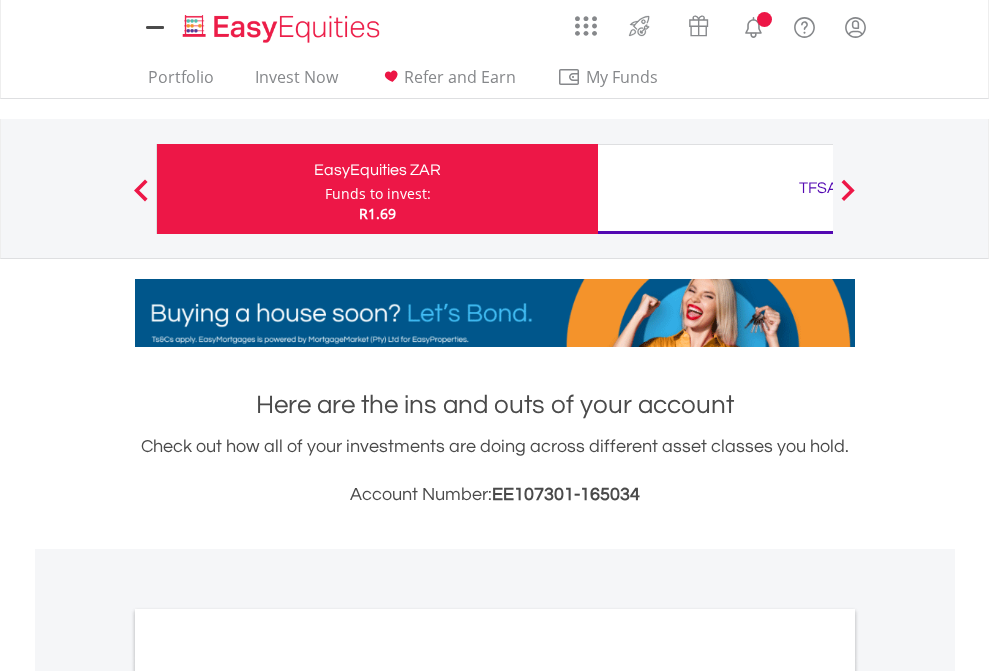 scroll, scrollTop: 1202, scrollLeft: 0, axis: vertical 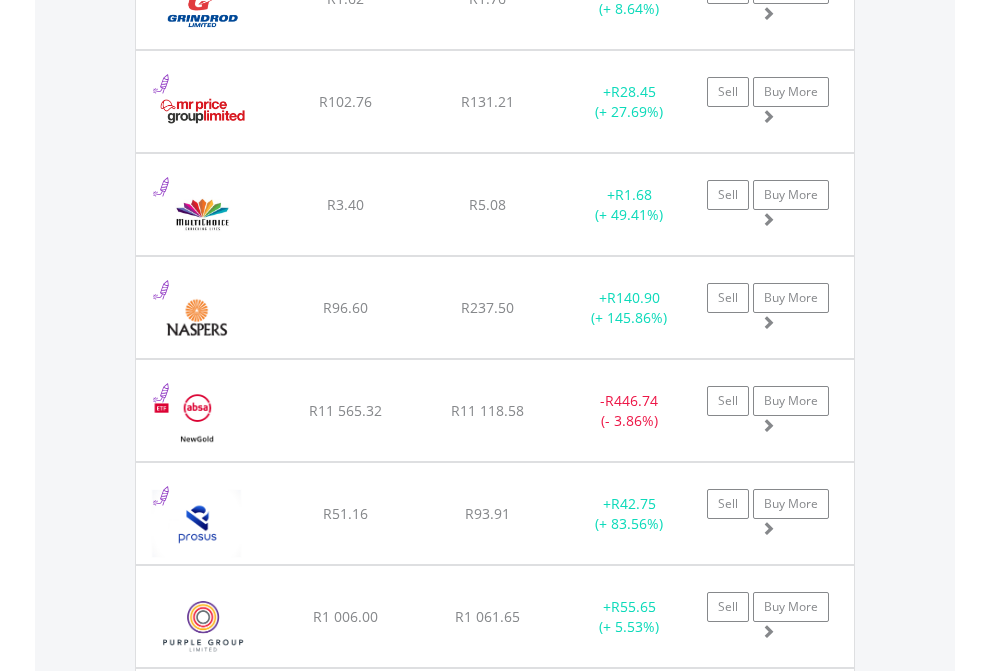 click on "TFSA" at bounding box center [818, -2196] 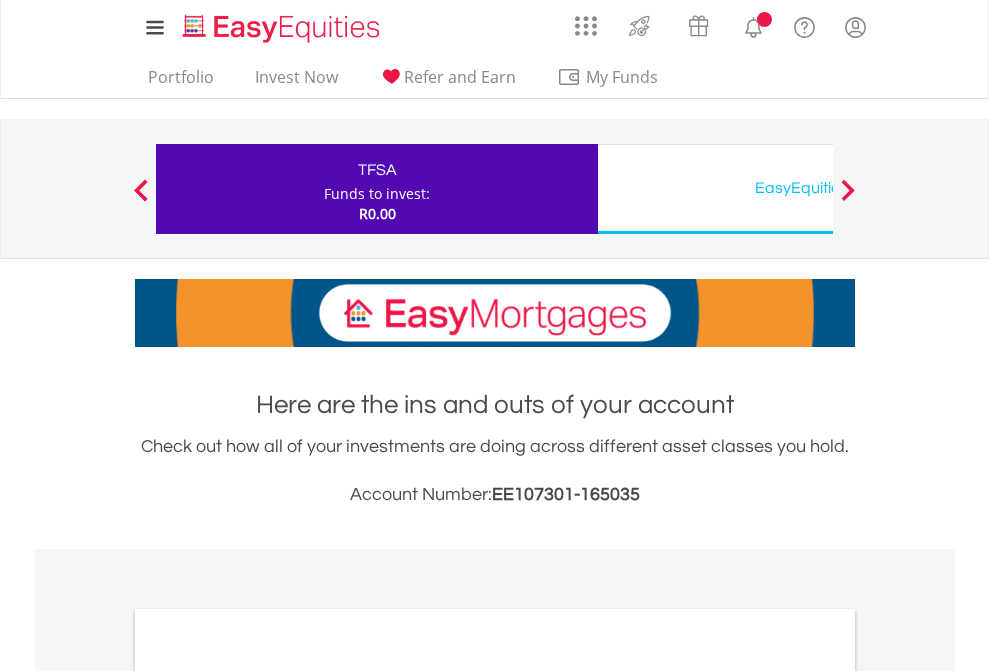 scroll, scrollTop: 0, scrollLeft: 0, axis: both 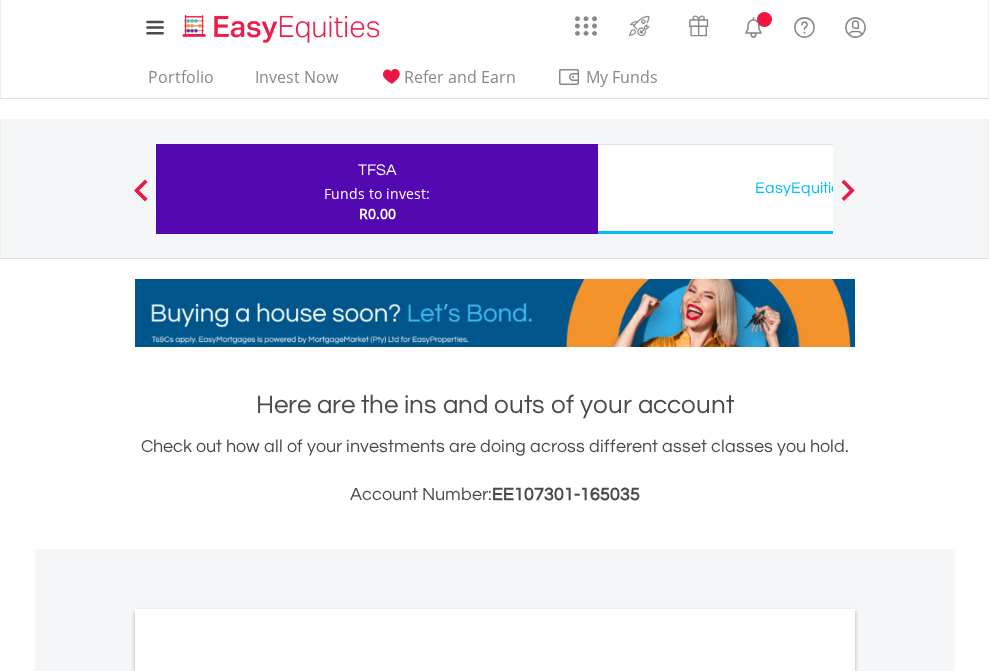 click on "All Holdings" at bounding box center [268, 1096] 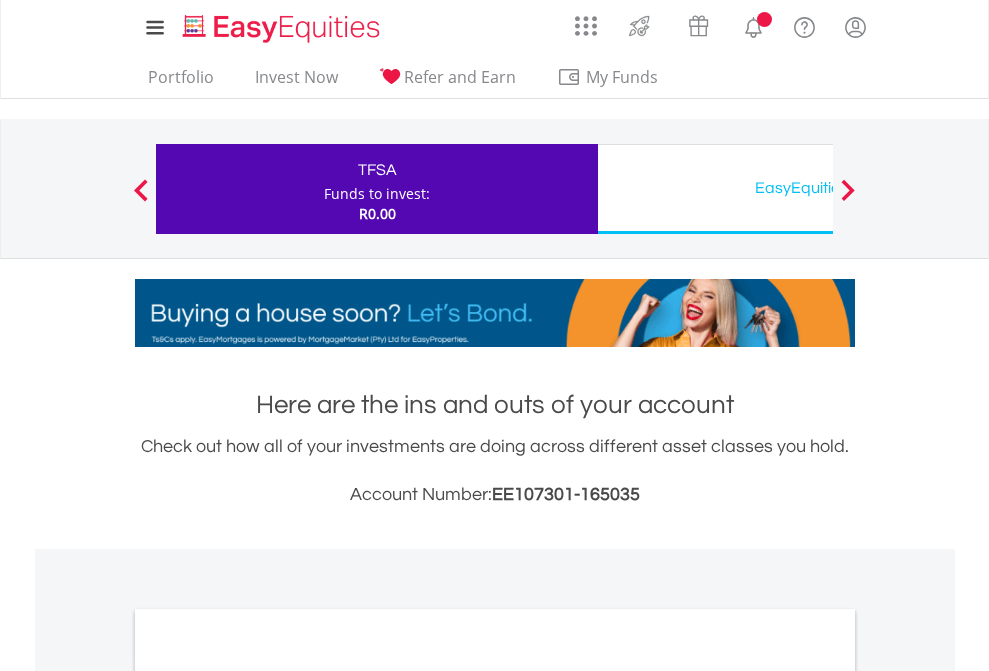 scroll, scrollTop: 1202, scrollLeft: 0, axis: vertical 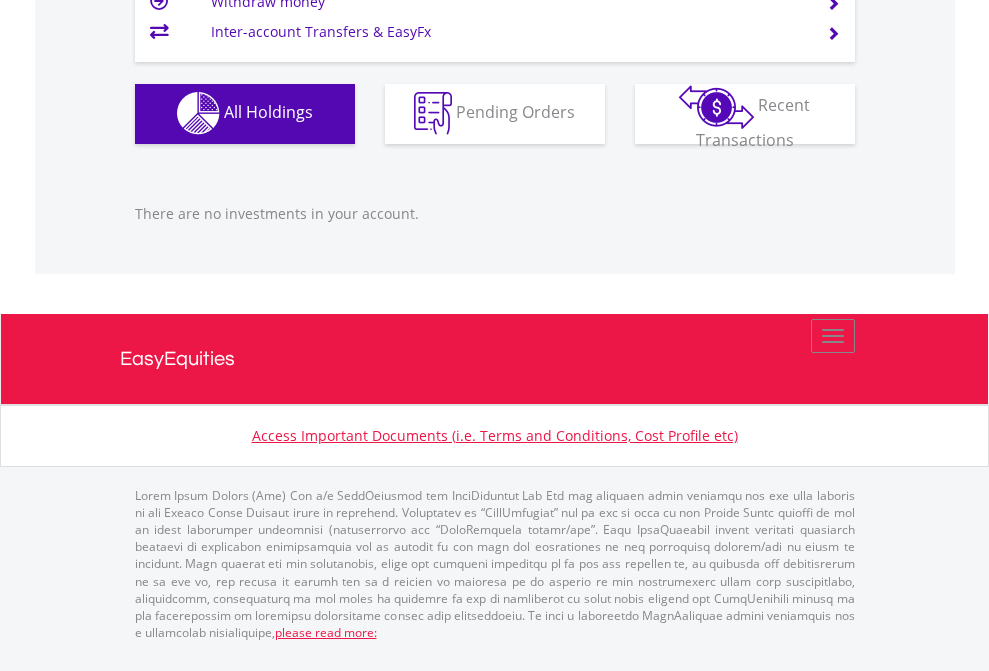click on "EasyEquities USD" at bounding box center (818, -1142) 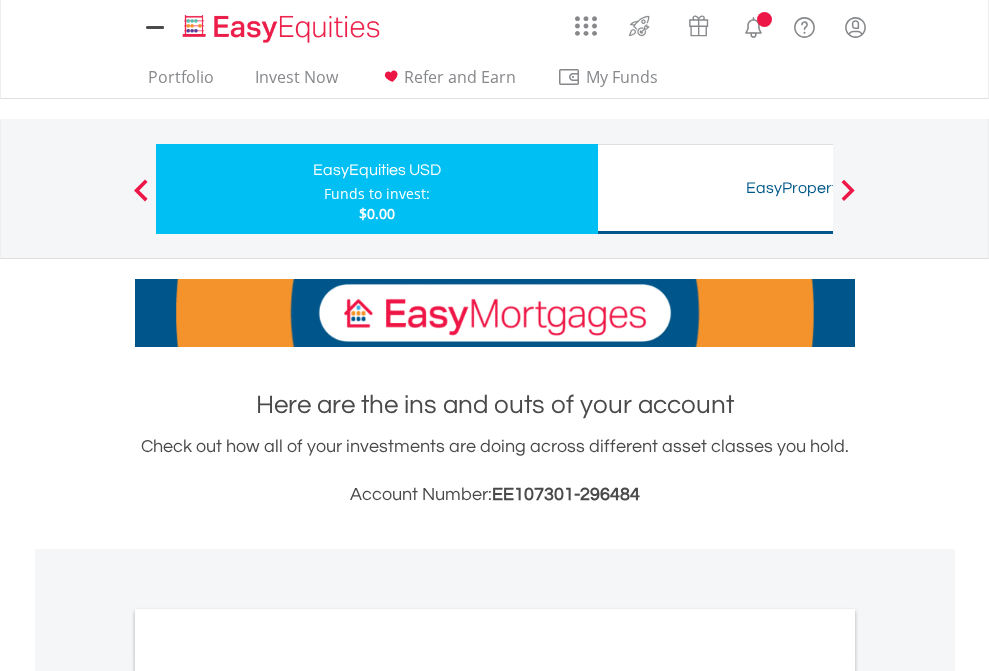 scroll, scrollTop: 0, scrollLeft: 0, axis: both 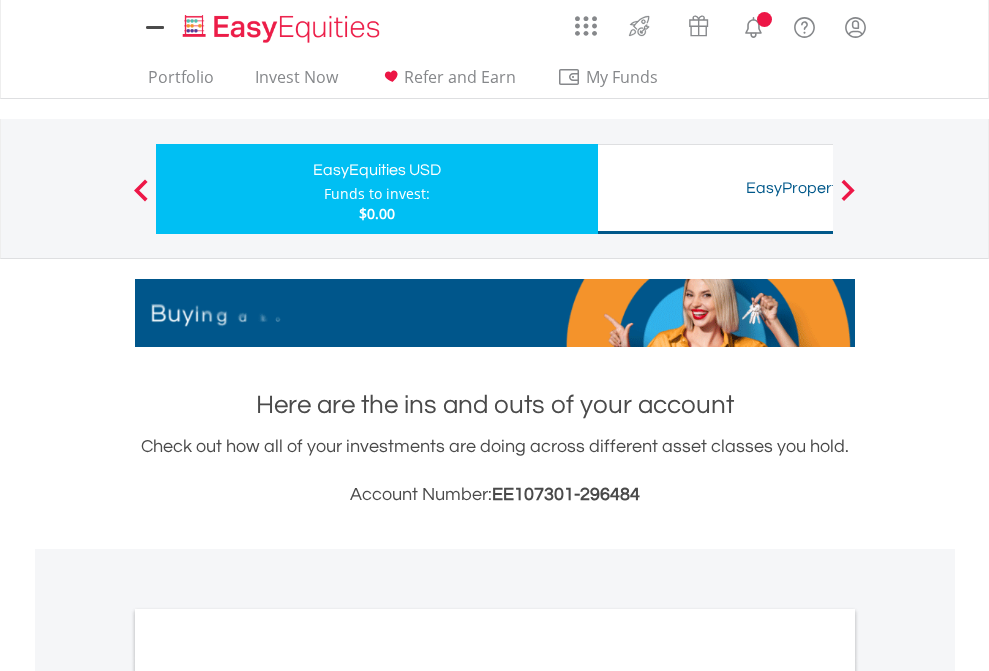 click on "All Holdings" at bounding box center (268, 1096) 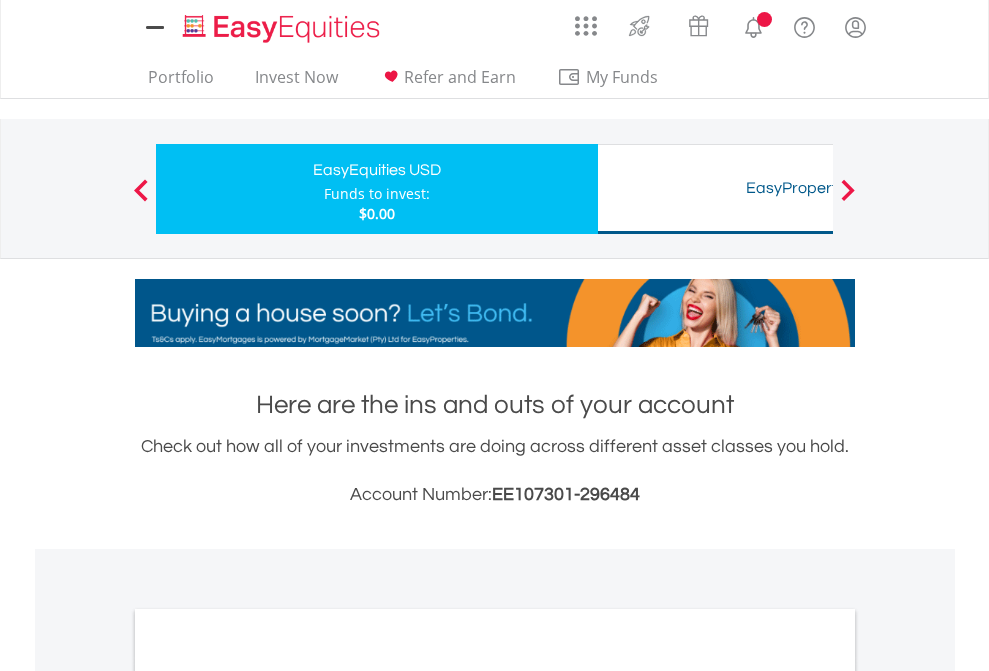 scroll, scrollTop: 1202, scrollLeft: 0, axis: vertical 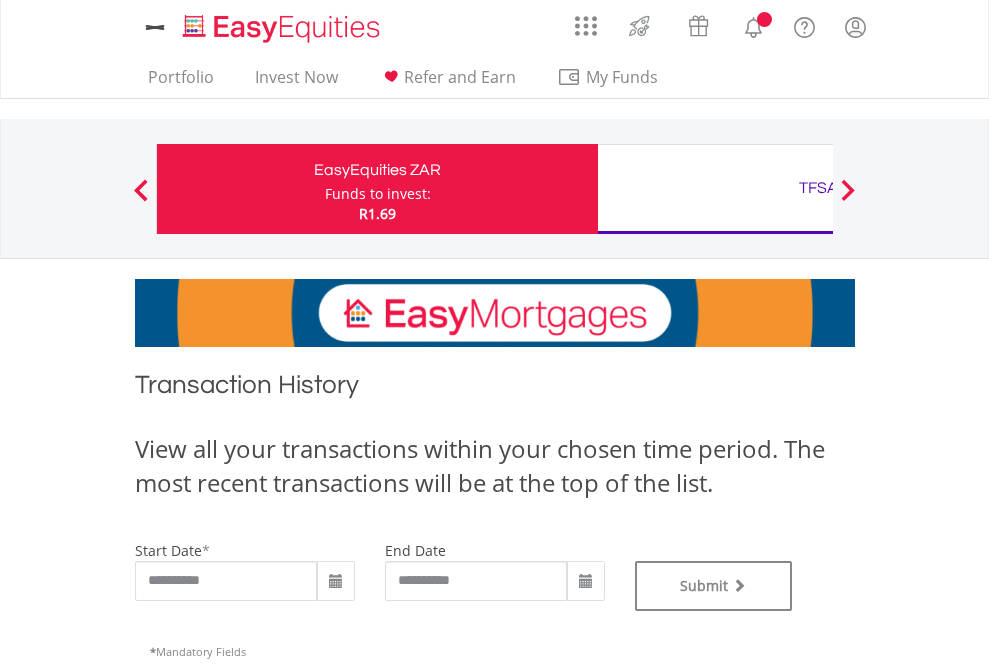 type on "**********" 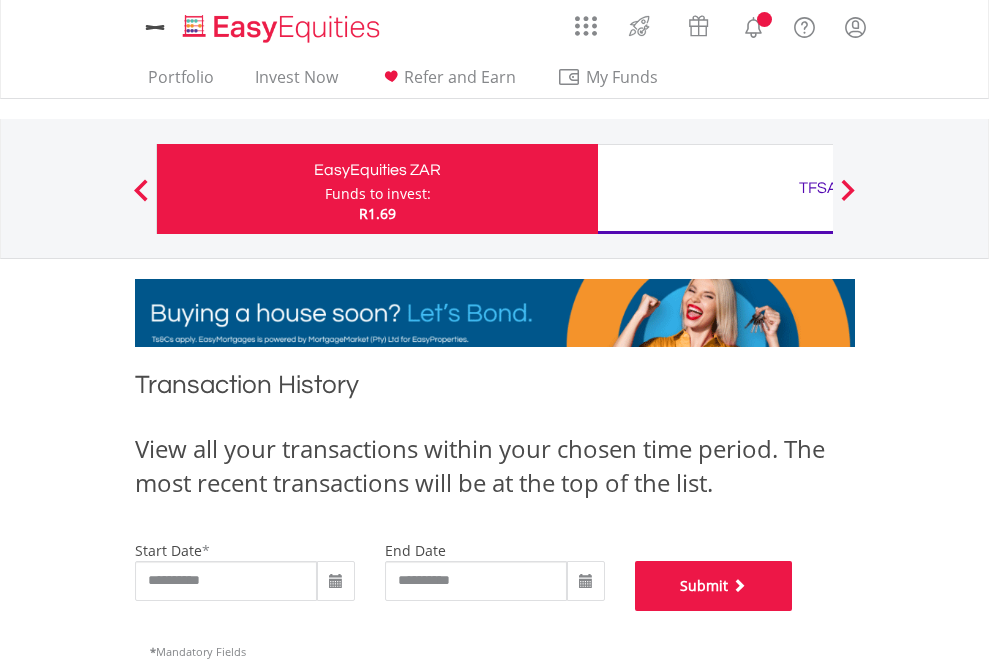 click on "Submit" at bounding box center [714, 586] 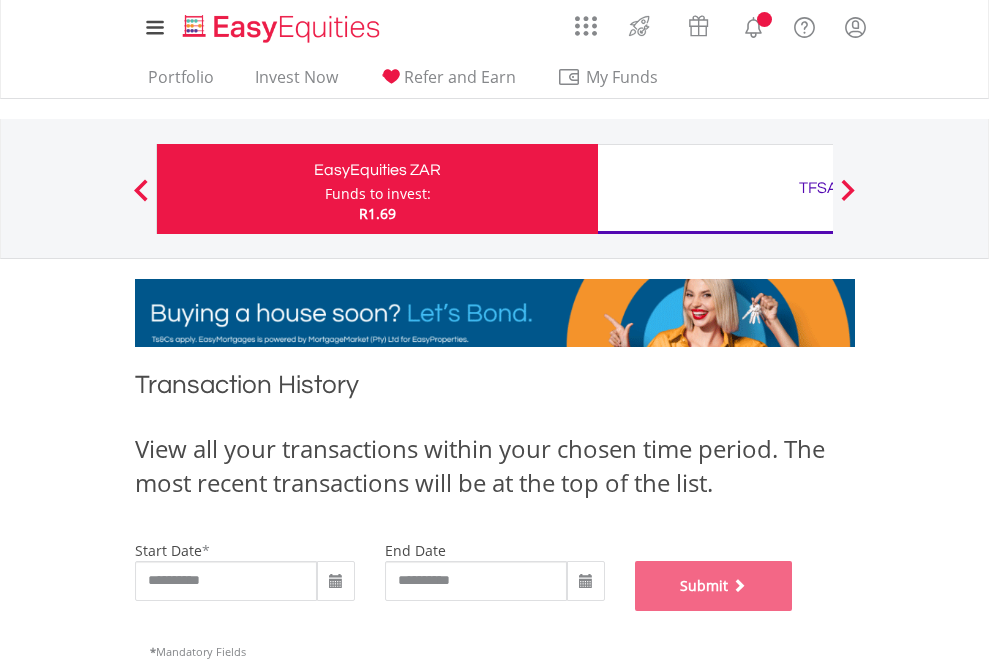 scroll, scrollTop: 811, scrollLeft: 0, axis: vertical 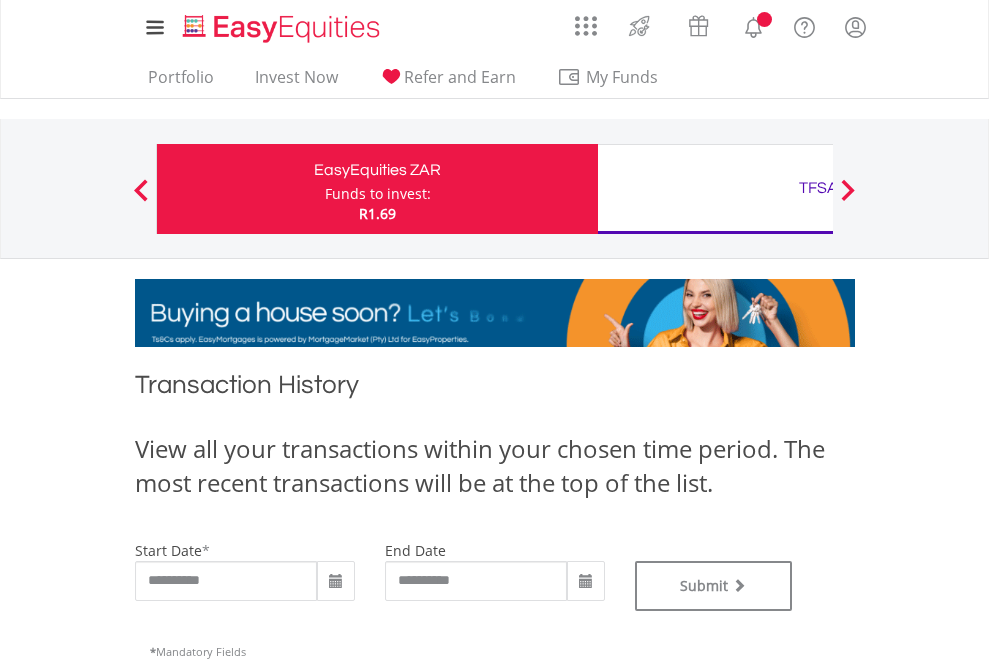 click on "TFSA" at bounding box center [818, 188] 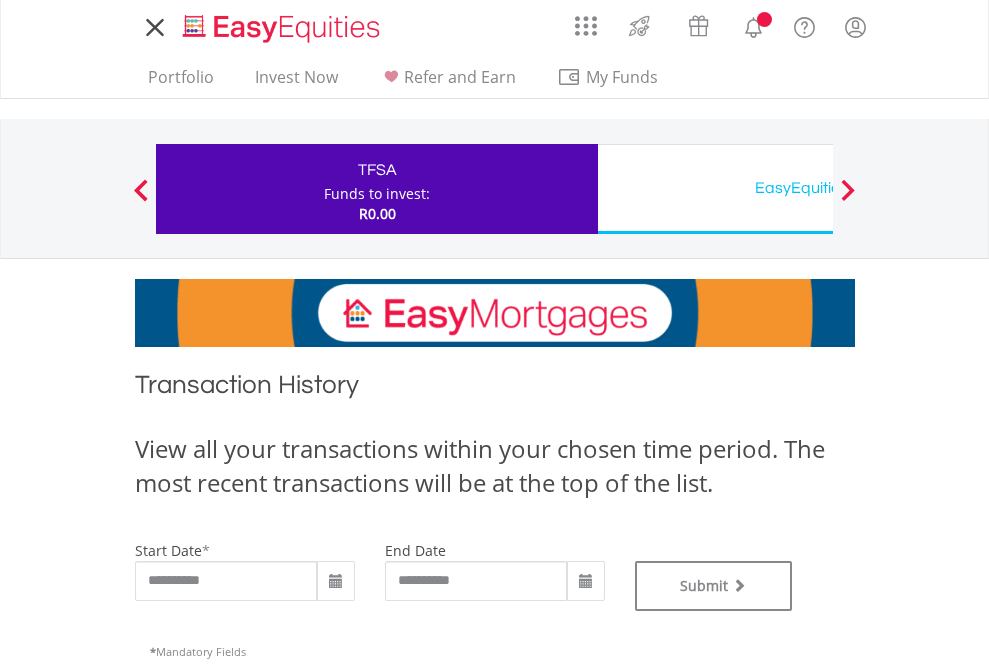 scroll, scrollTop: 811, scrollLeft: 0, axis: vertical 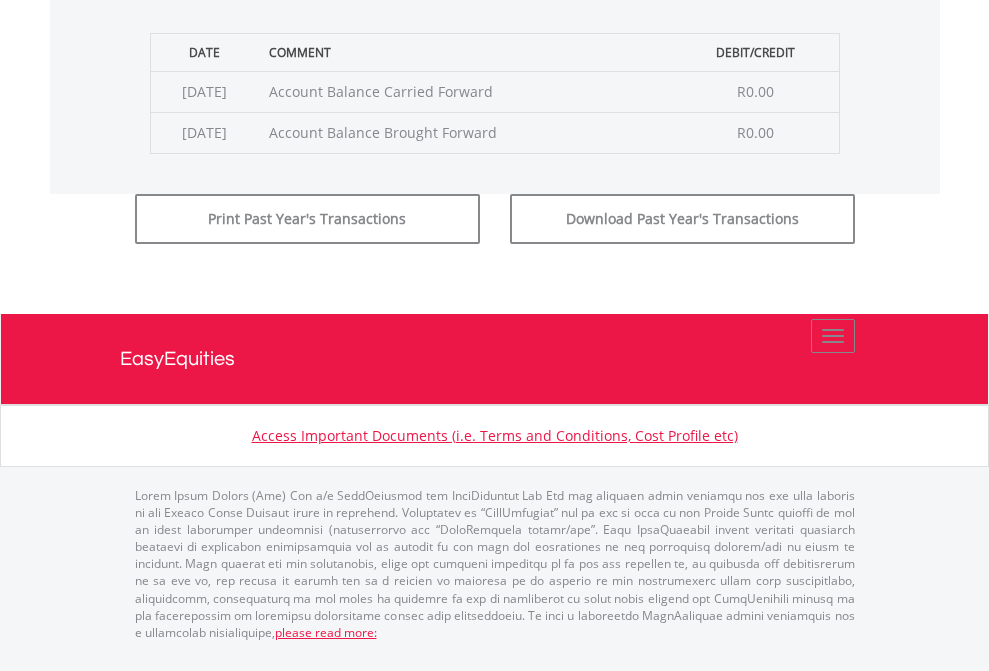 click on "Submit" at bounding box center (714, -183) 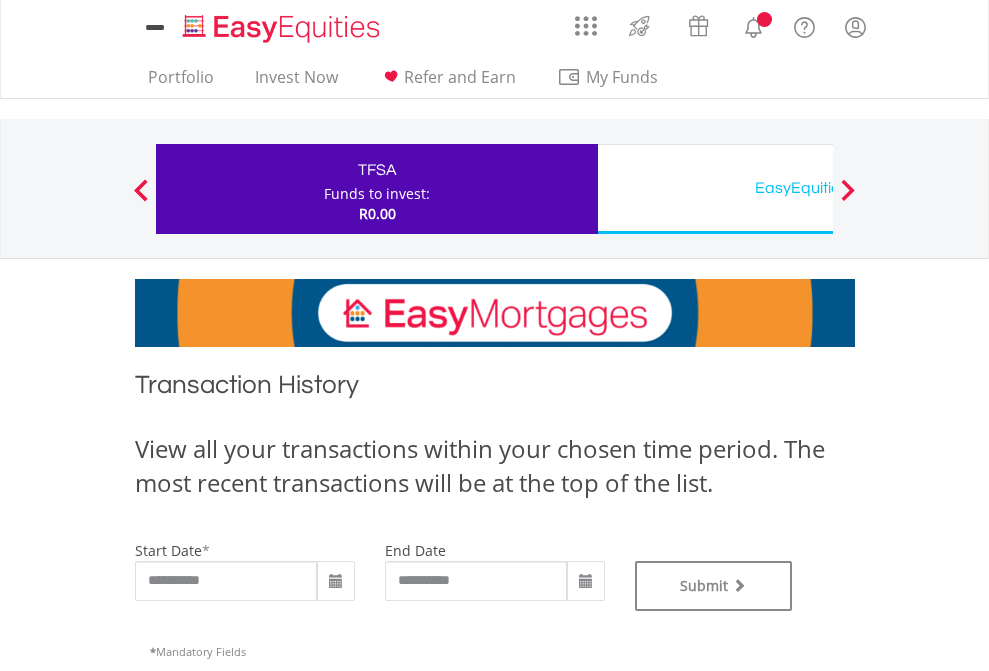 scroll, scrollTop: 0, scrollLeft: 0, axis: both 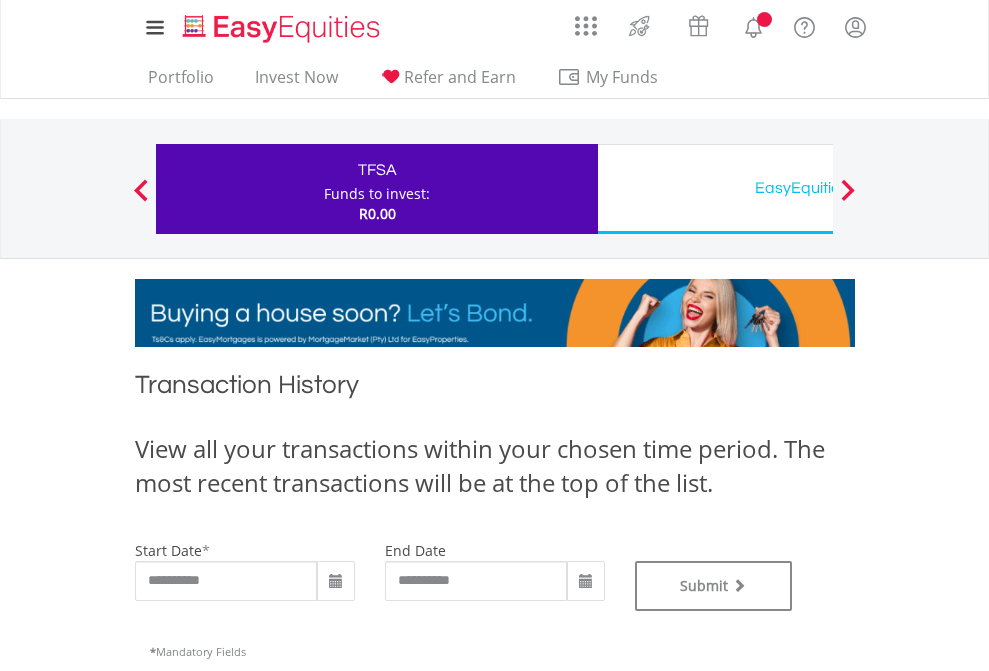 click on "EasyEquities USD" at bounding box center [818, 188] 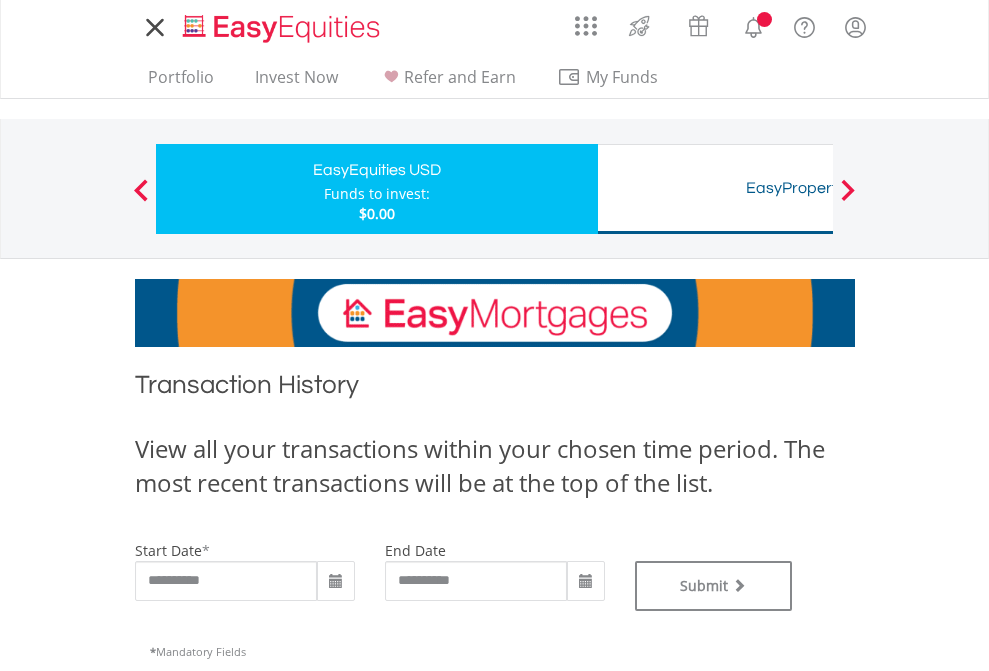 type on "**********" 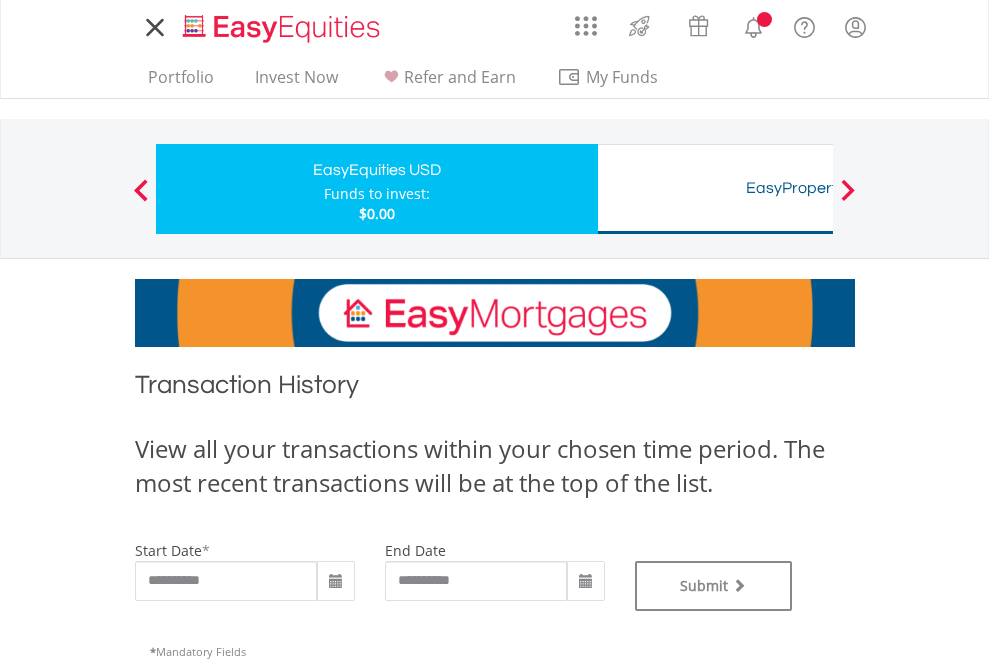scroll, scrollTop: 0, scrollLeft: 0, axis: both 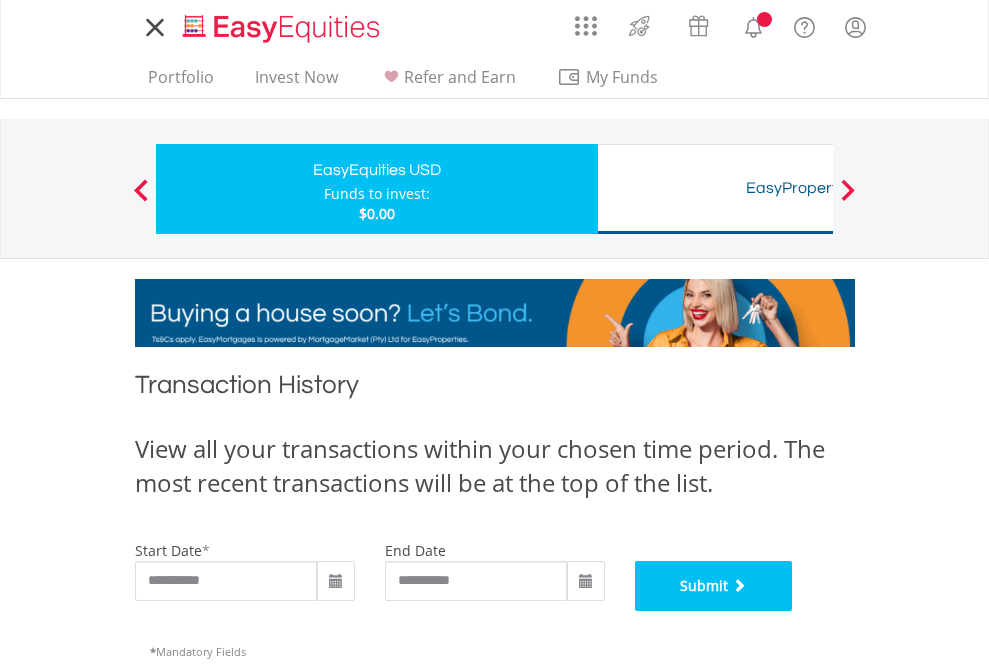 click on "Submit" at bounding box center (714, 586) 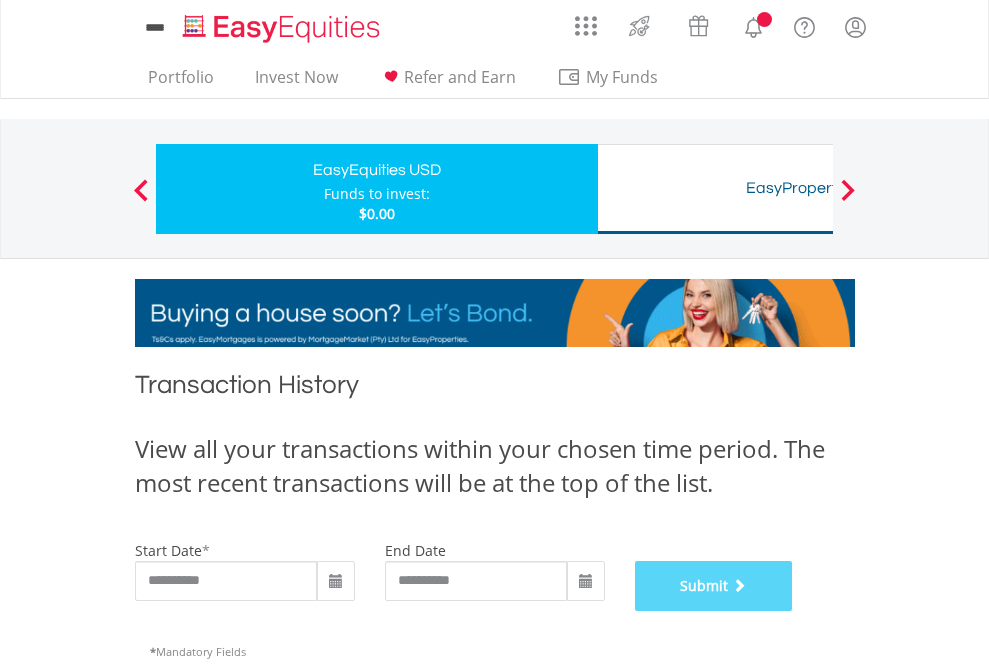 scroll, scrollTop: 811, scrollLeft: 0, axis: vertical 